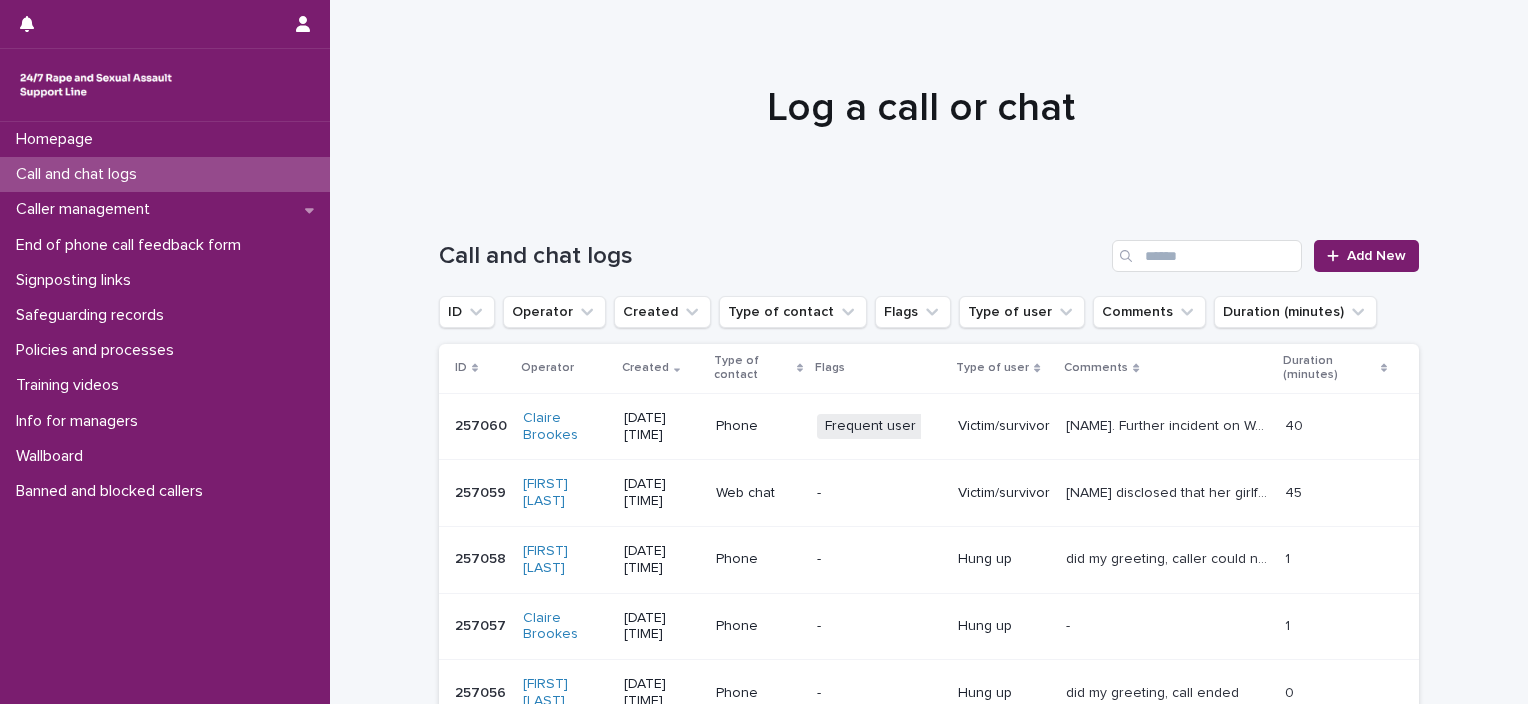 scroll, scrollTop: 0, scrollLeft: 0, axis: both 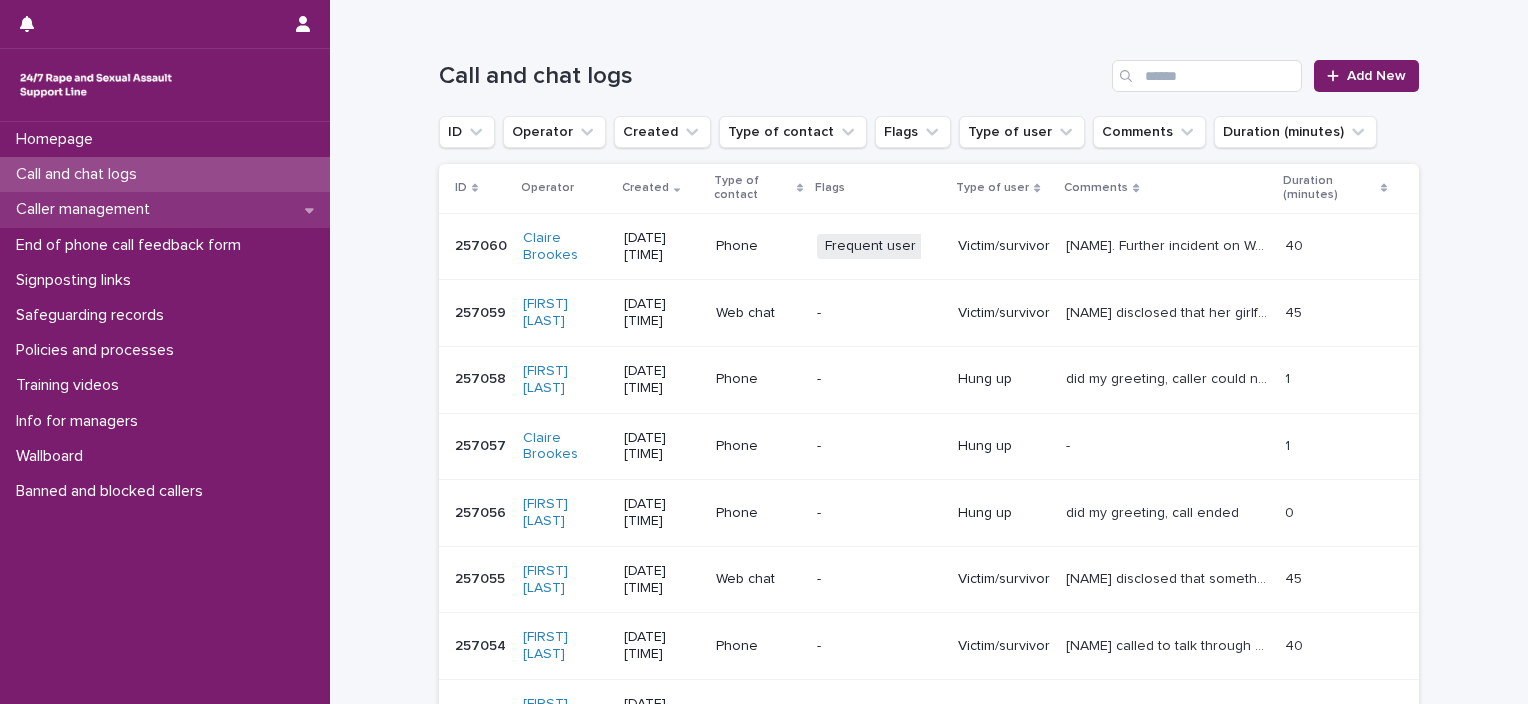click on "Caller management" at bounding box center [165, 209] 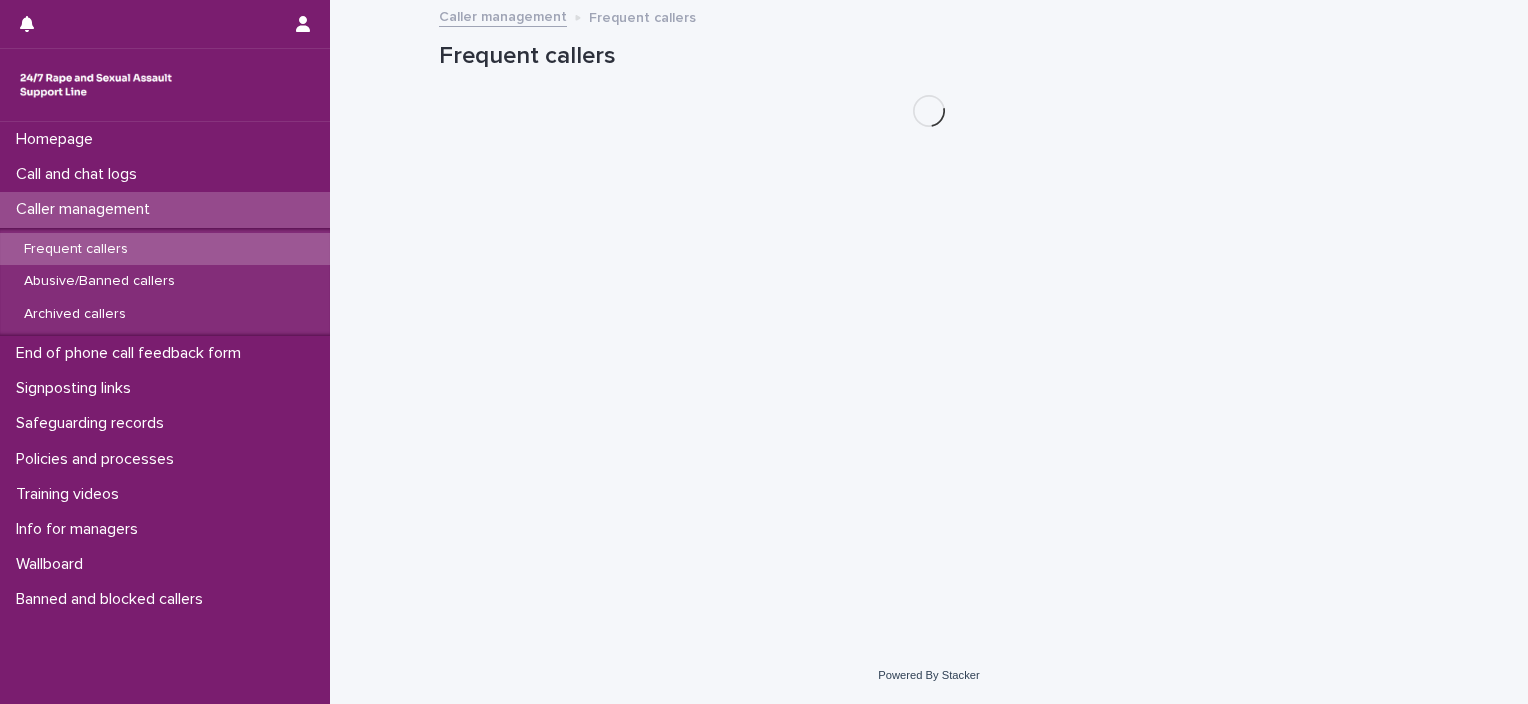 scroll, scrollTop: 0, scrollLeft: 0, axis: both 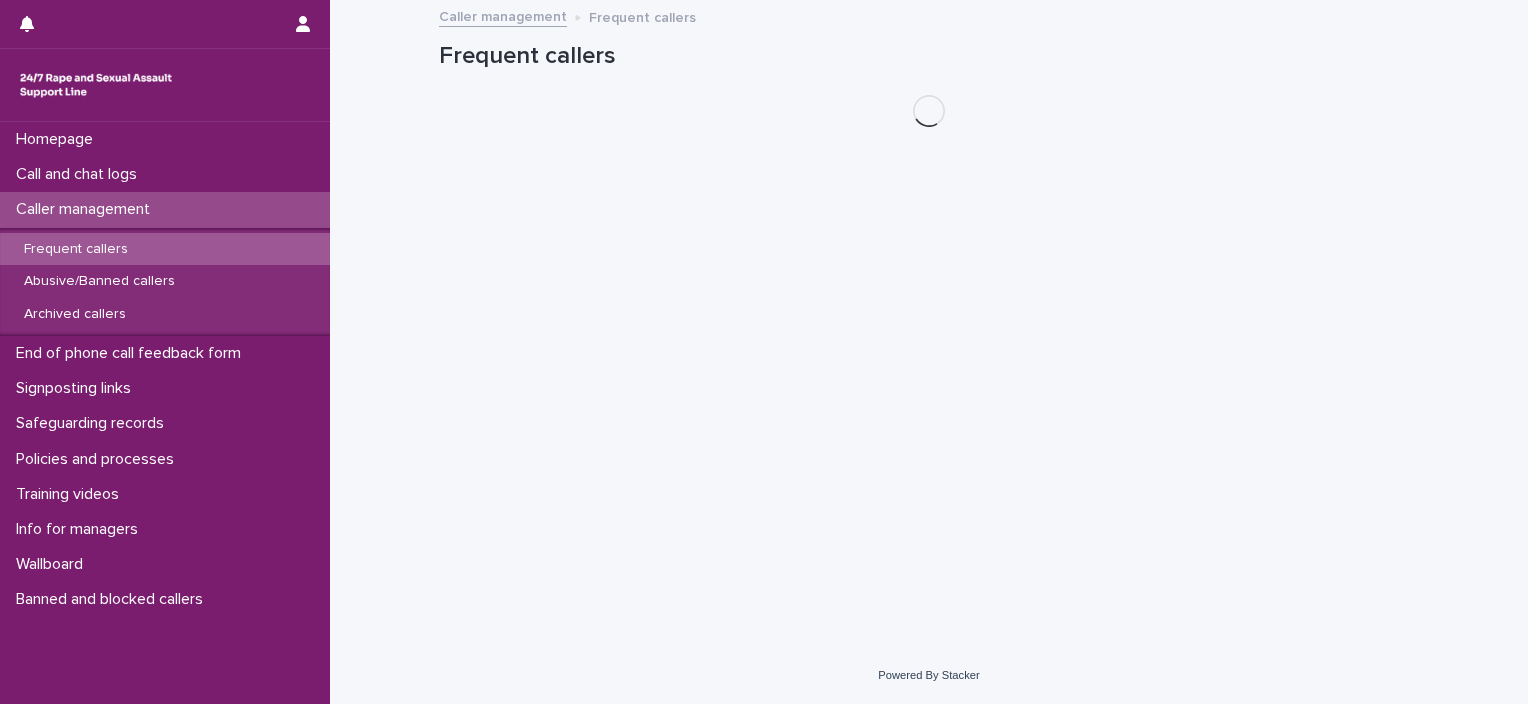 click on "Frequent callers" at bounding box center [165, 249] 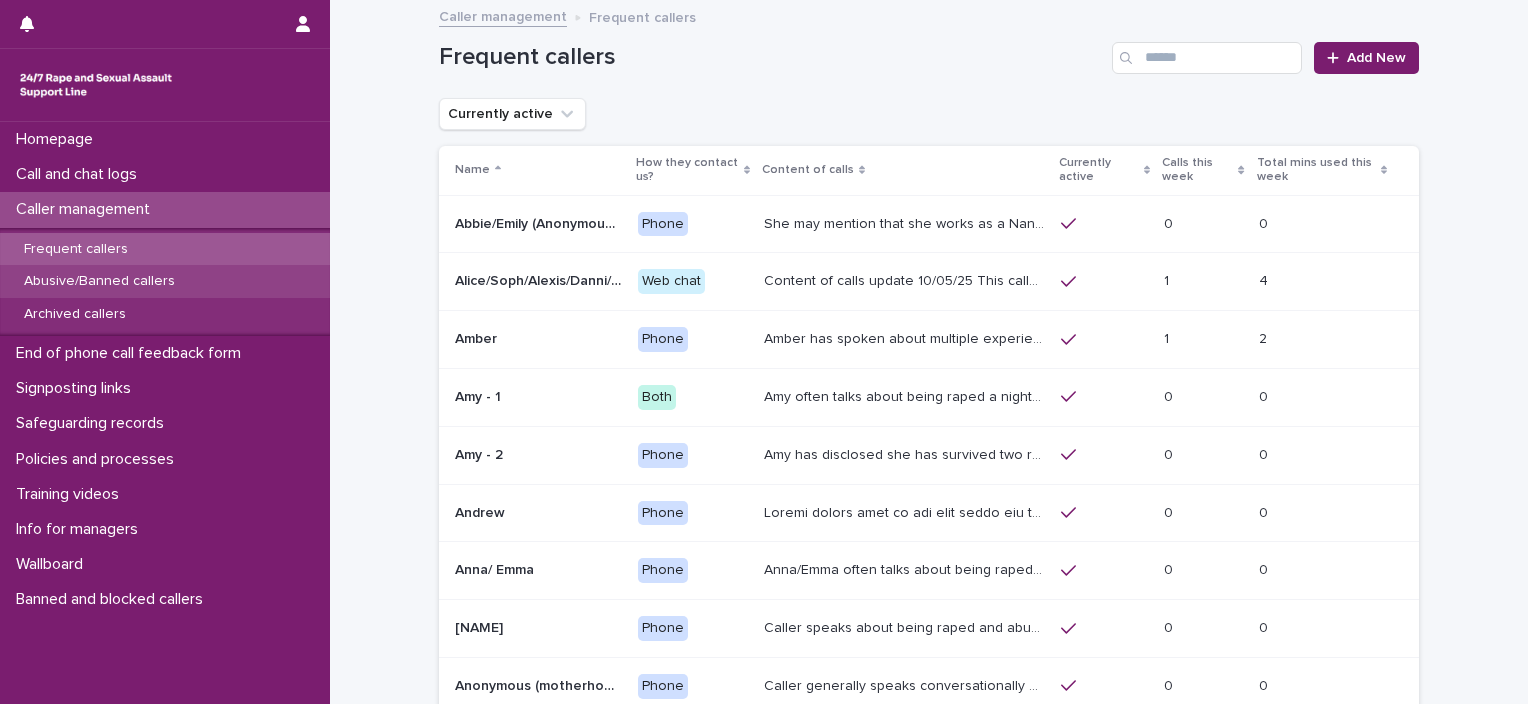 click on "Abusive/Banned callers" at bounding box center [165, 281] 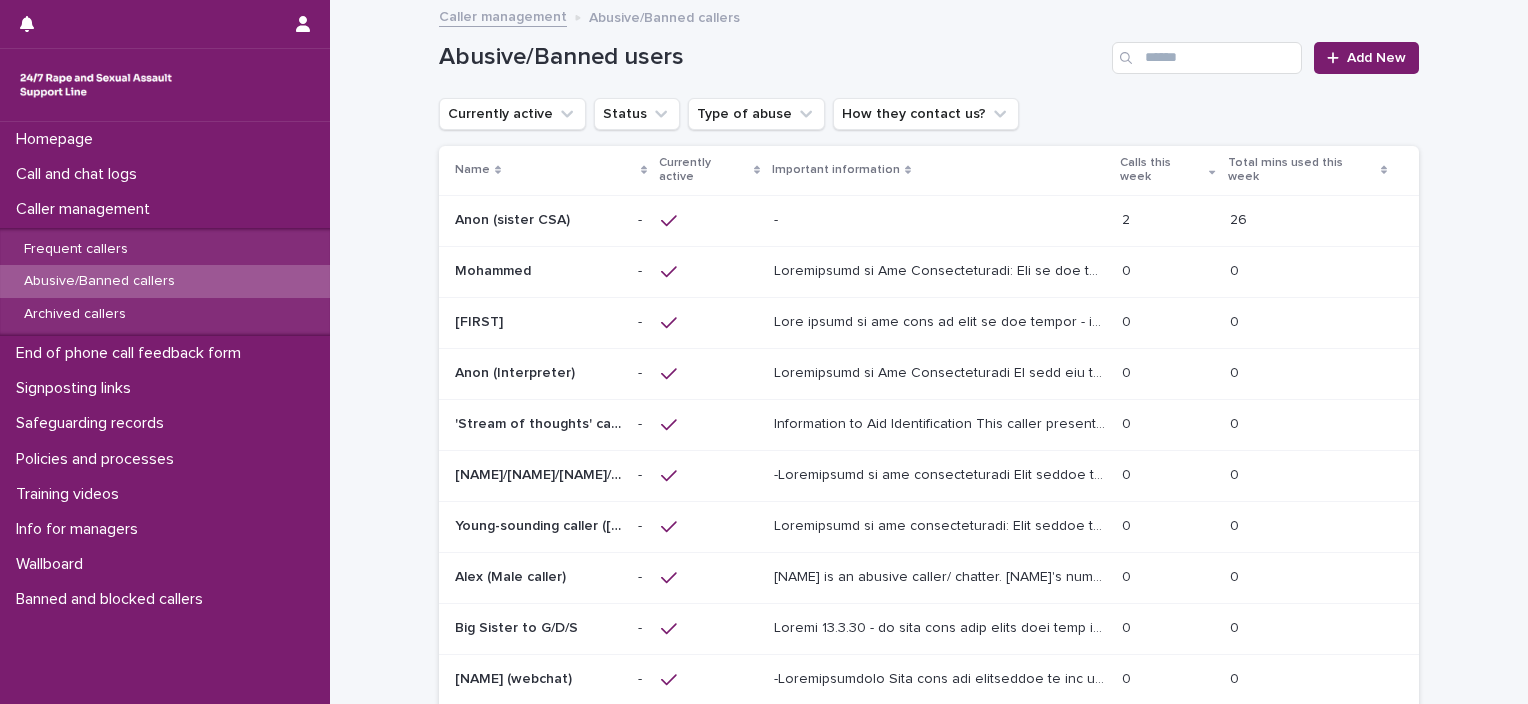 click on "Anon (sister CSA) Anon (sister CSA)" at bounding box center [538, 220] 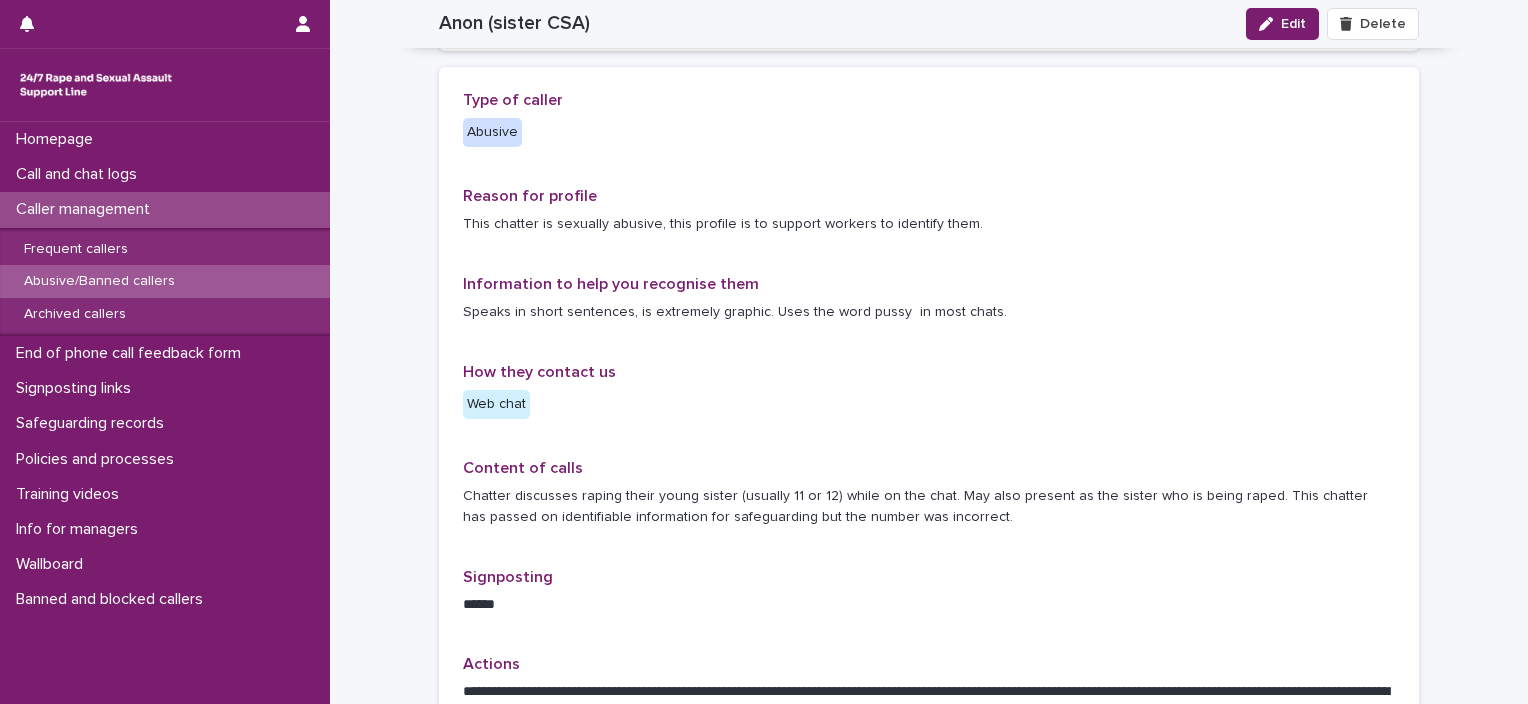 scroll, scrollTop: 200, scrollLeft: 0, axis: vertical 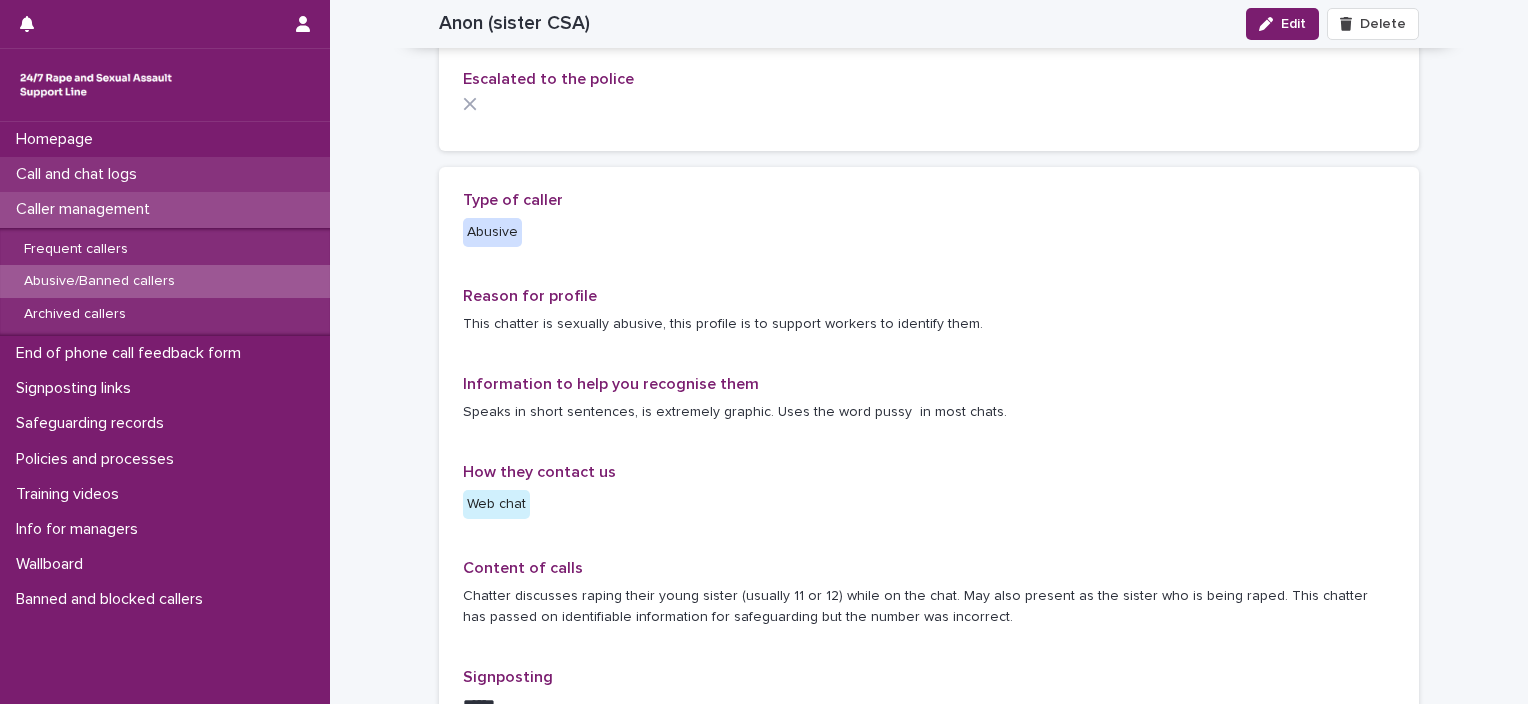 click on "Call and chat logs" at bounding box center (165, 174) 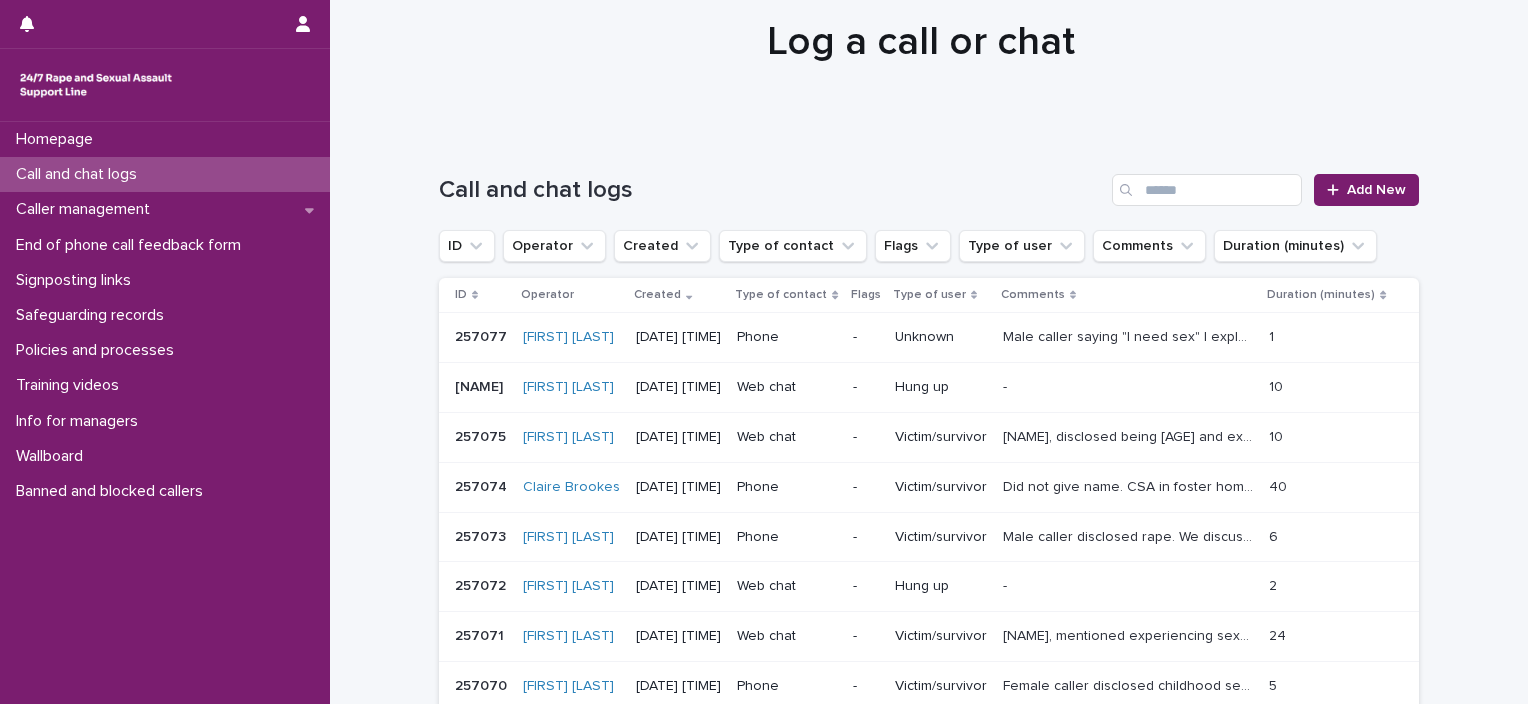 scroll, scrollTop: 0, scrollLeft: 0, axis: both 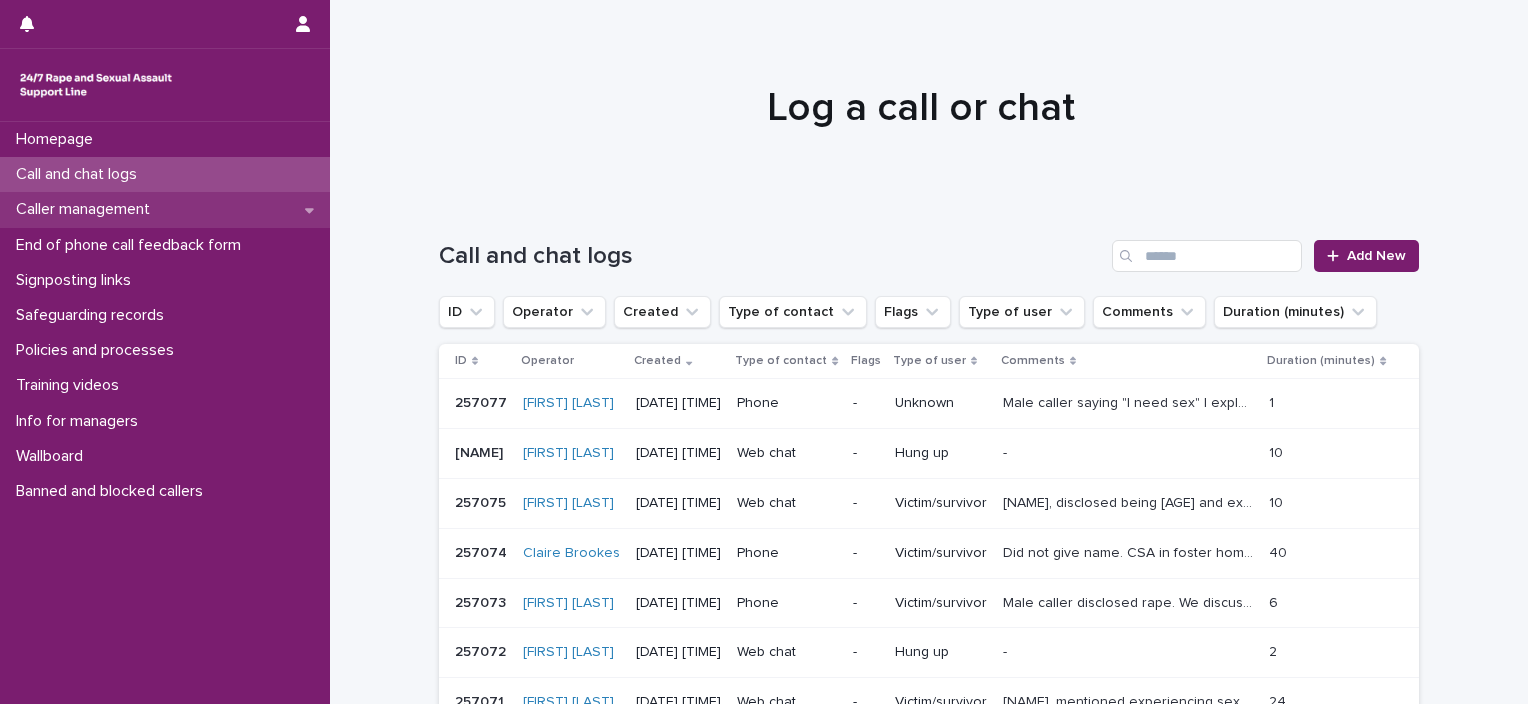 click on "Caller management" at bounding box center (87, 209) 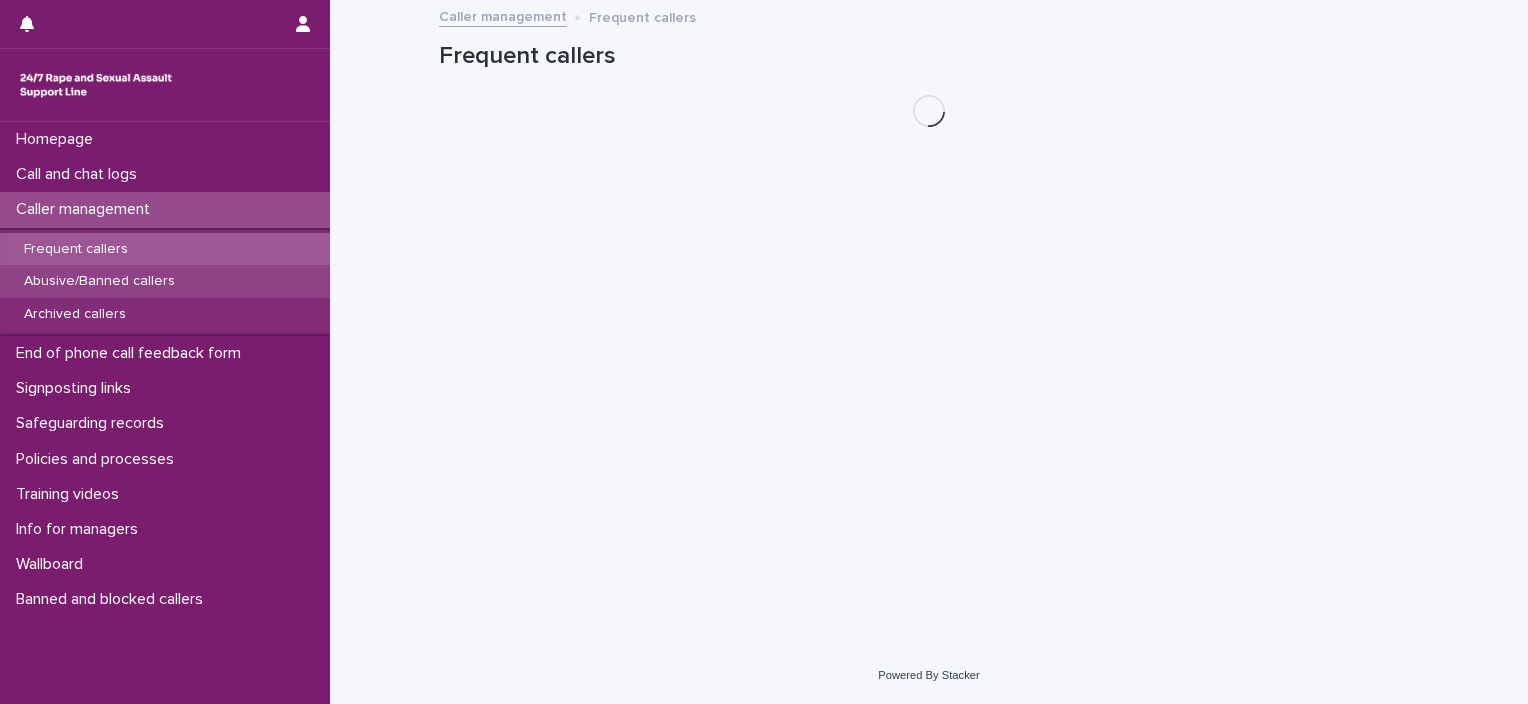 click on "Abusive/Banned callers" at bounding box center (99, 281) 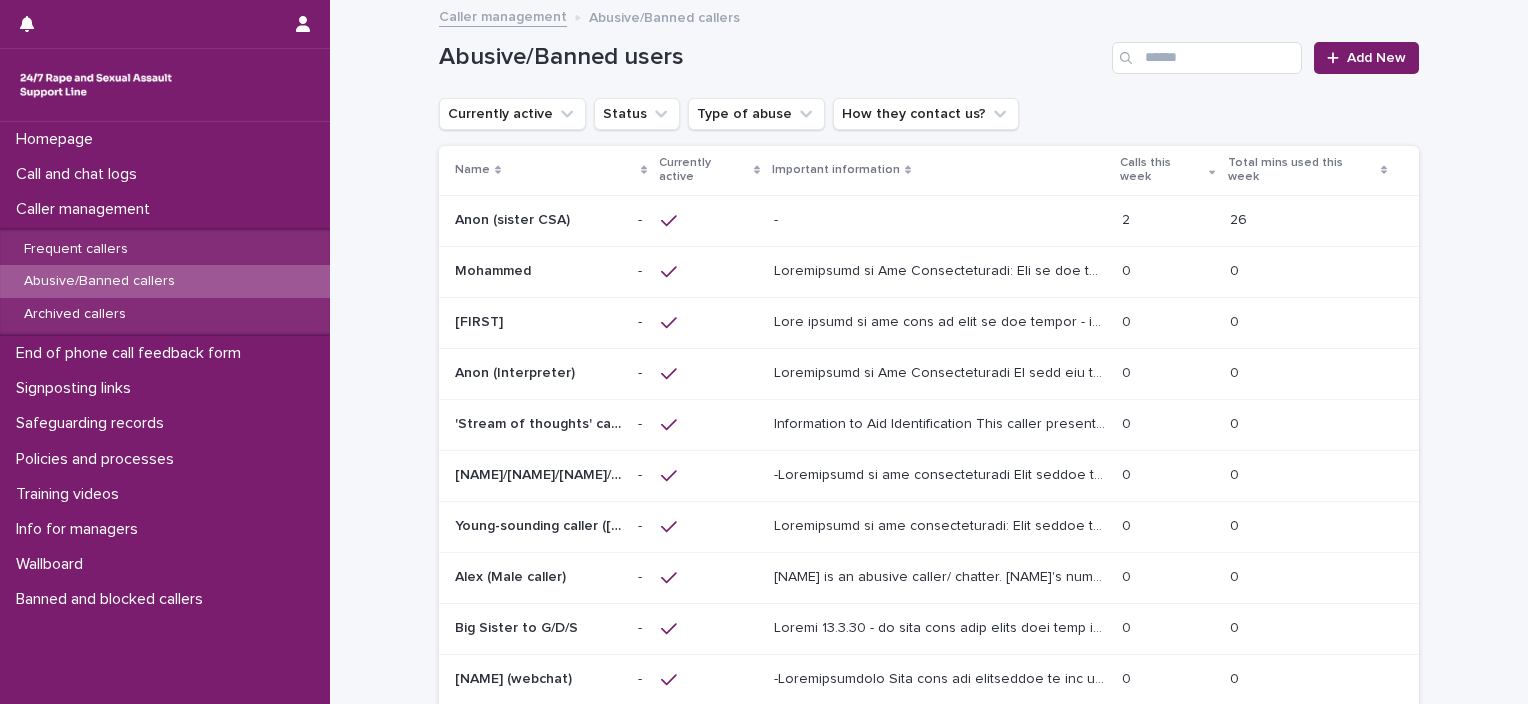 click on "Anon (sister CSA)" at bounding box center (514, 218) 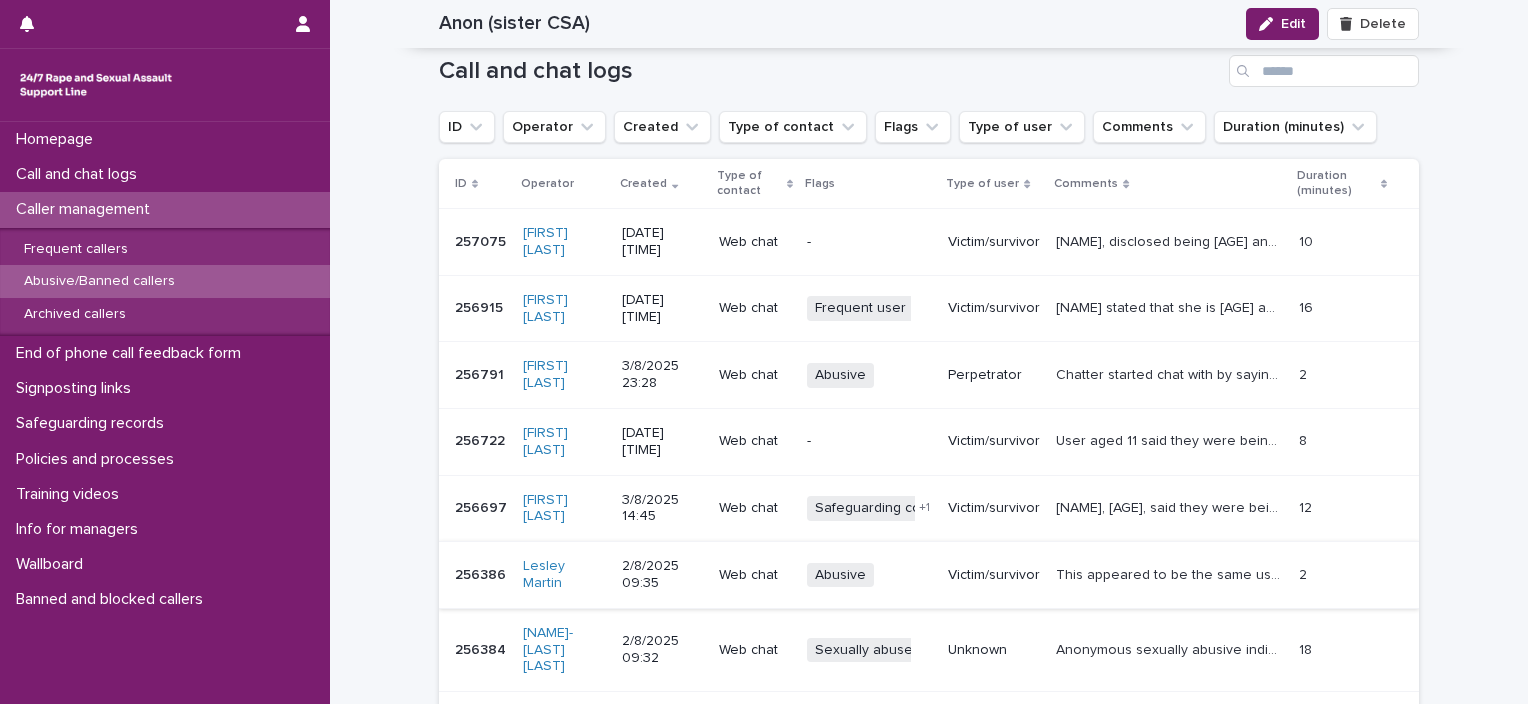 scroll, scrollTop: 2000, scrollLeft: 0, axis: vertical 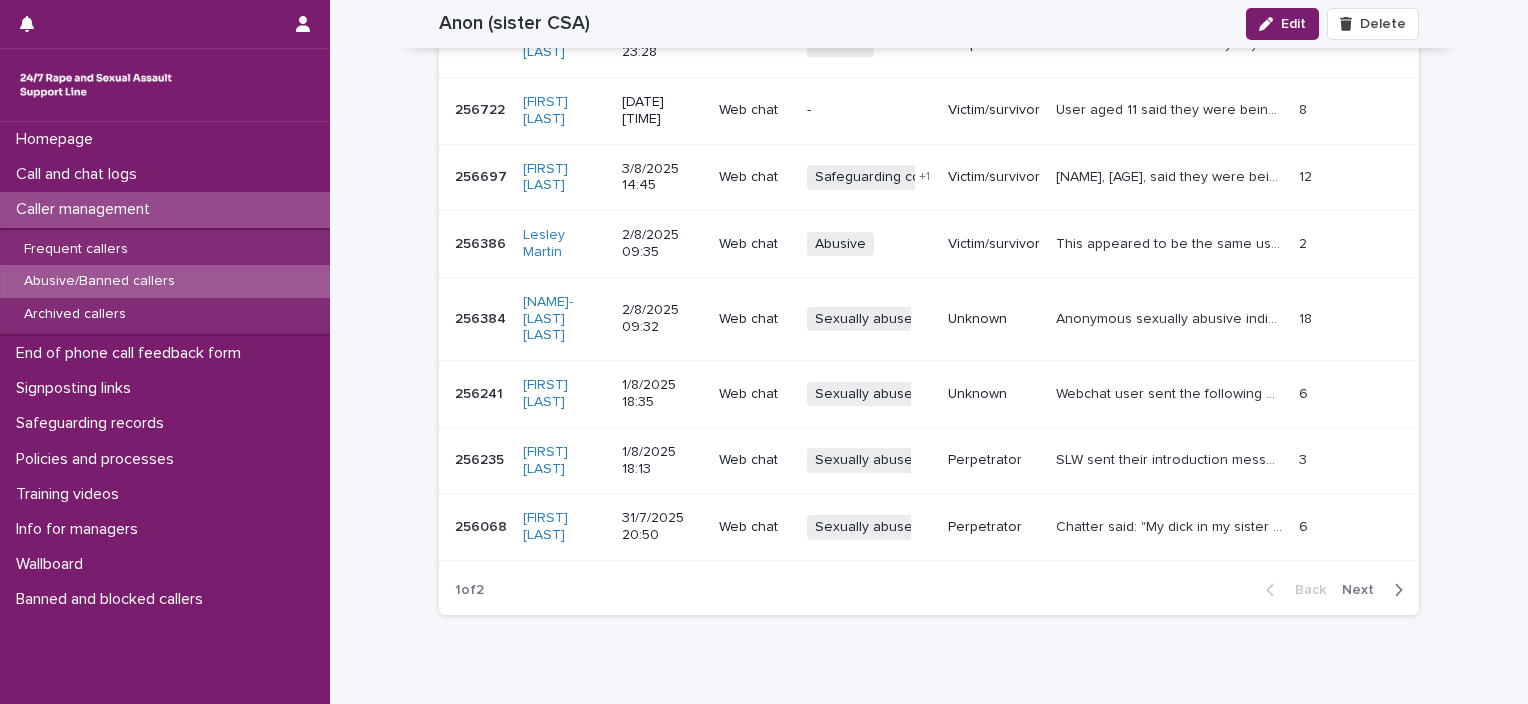 click on "Safeguarding concern" at bounding box center (886, 177) 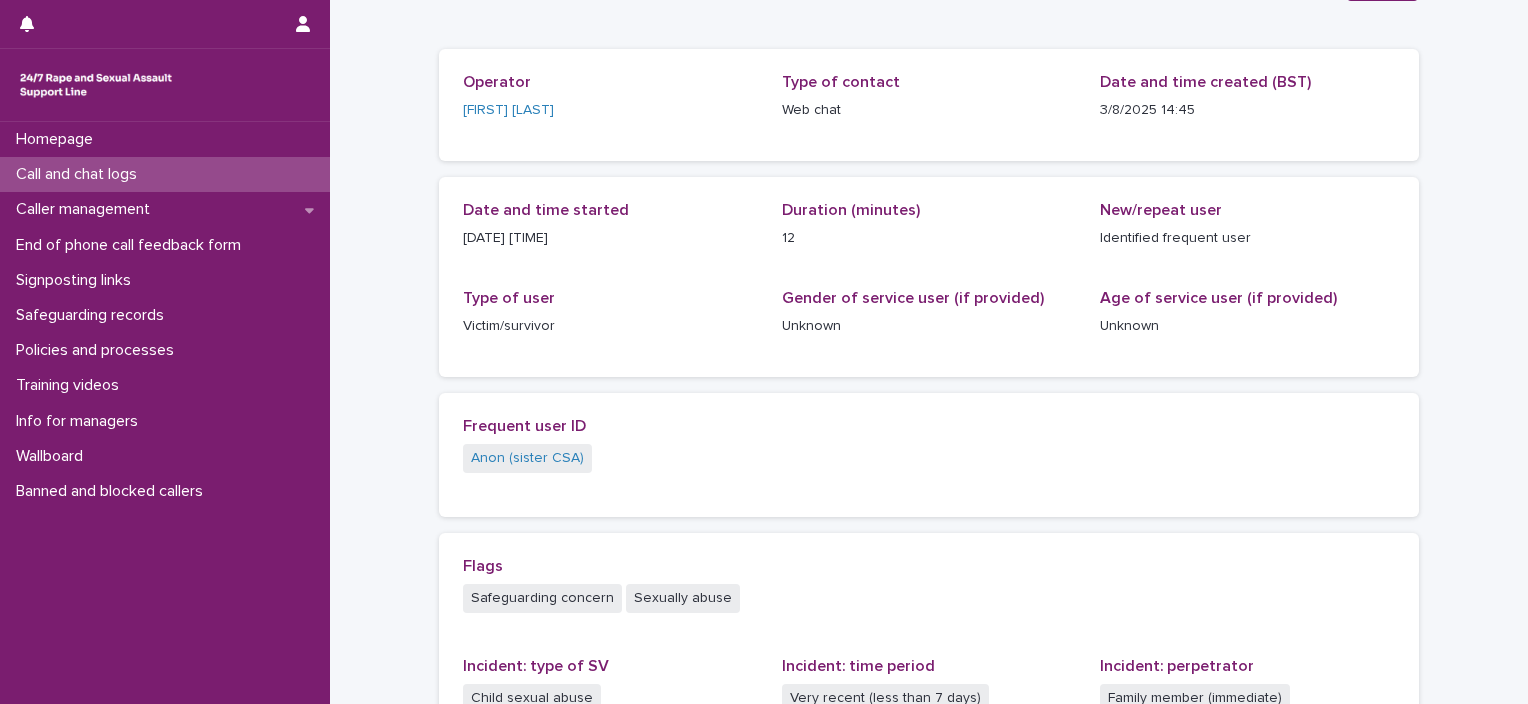 scroll, scrollTop: 300, scrollLeft: 0, axis: vertical 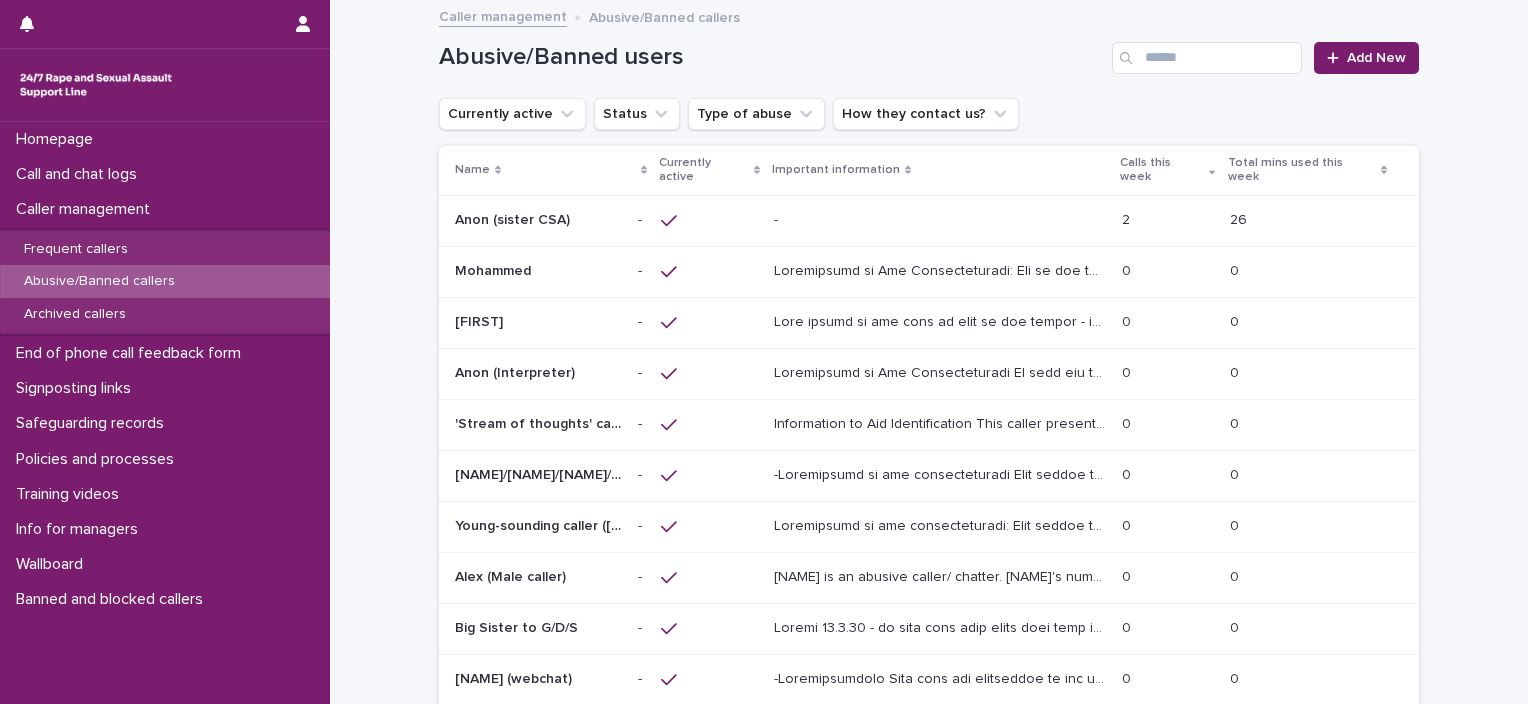 click on "Anon (sister CSA)" at bounding box center (514, 218) 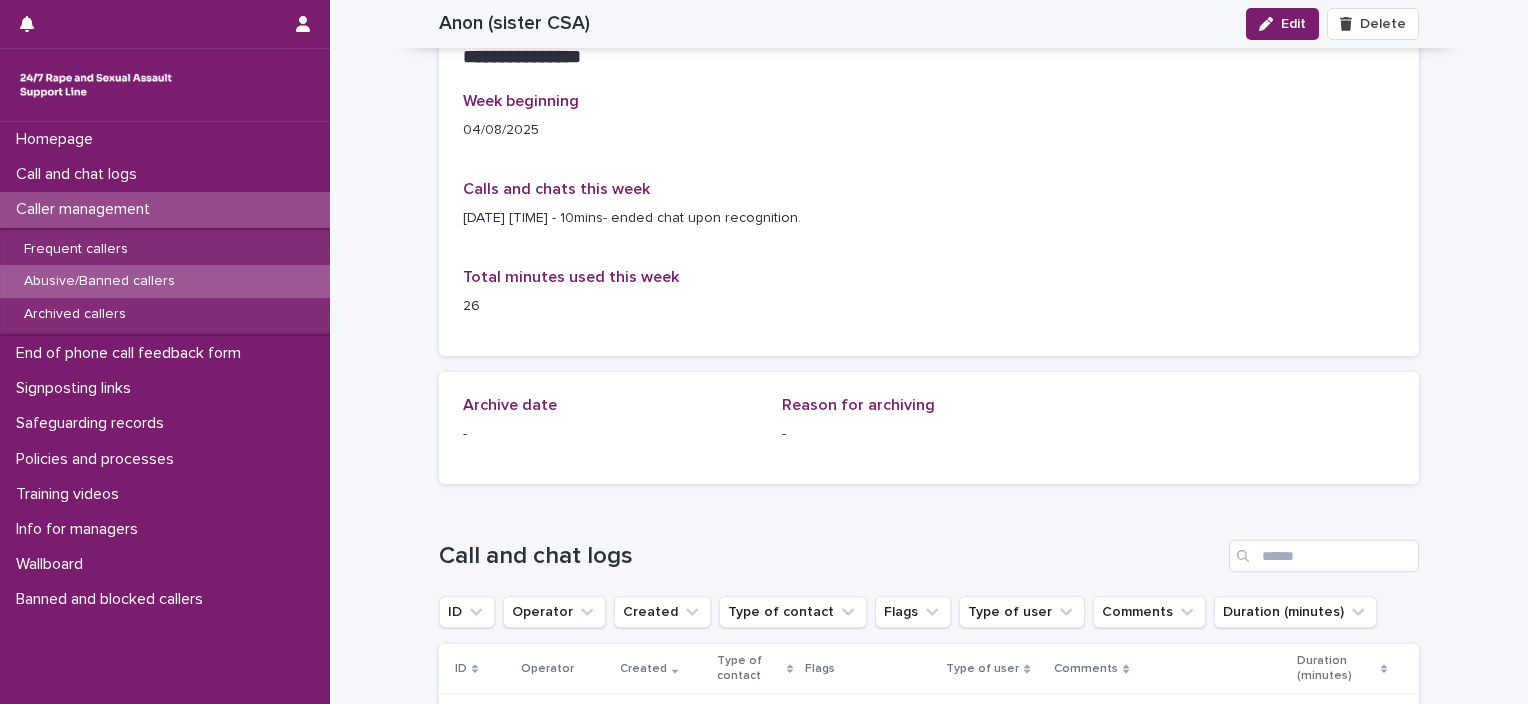scroll, scrollTop: 1500, scrollLeft: 0, axis: vertical 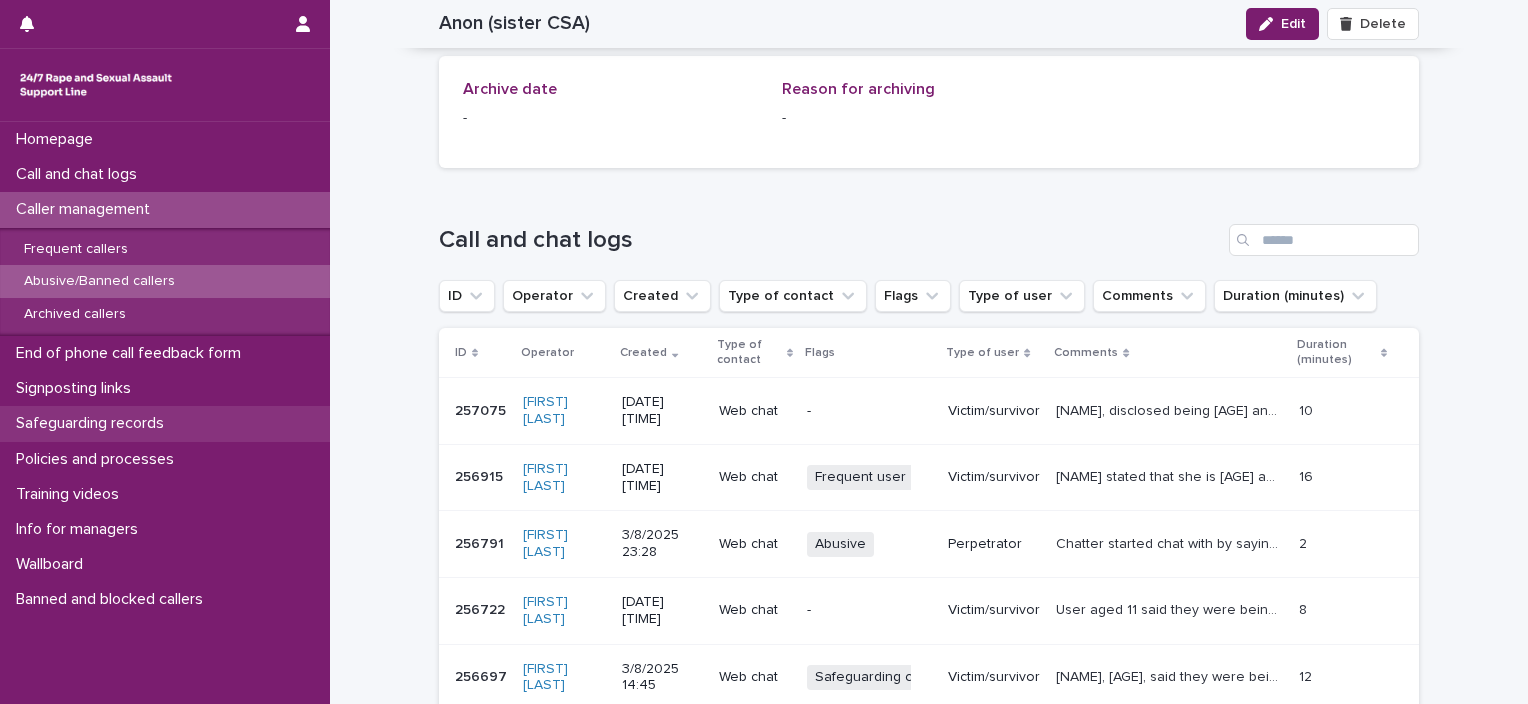 click on "Safeguarding records" at bounding box center (94, 423) 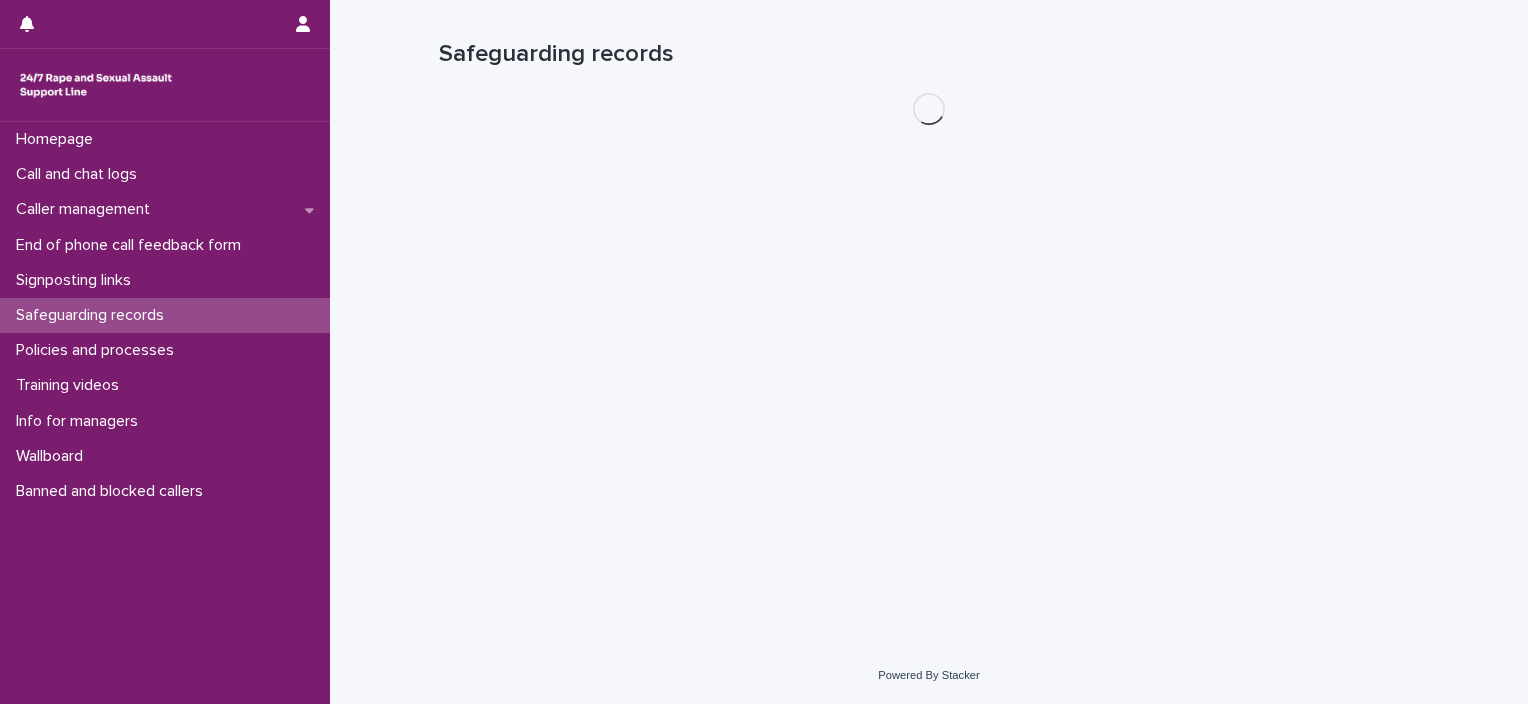 scroll, scrollTop: 0, scrollLeft: 0, axis: both 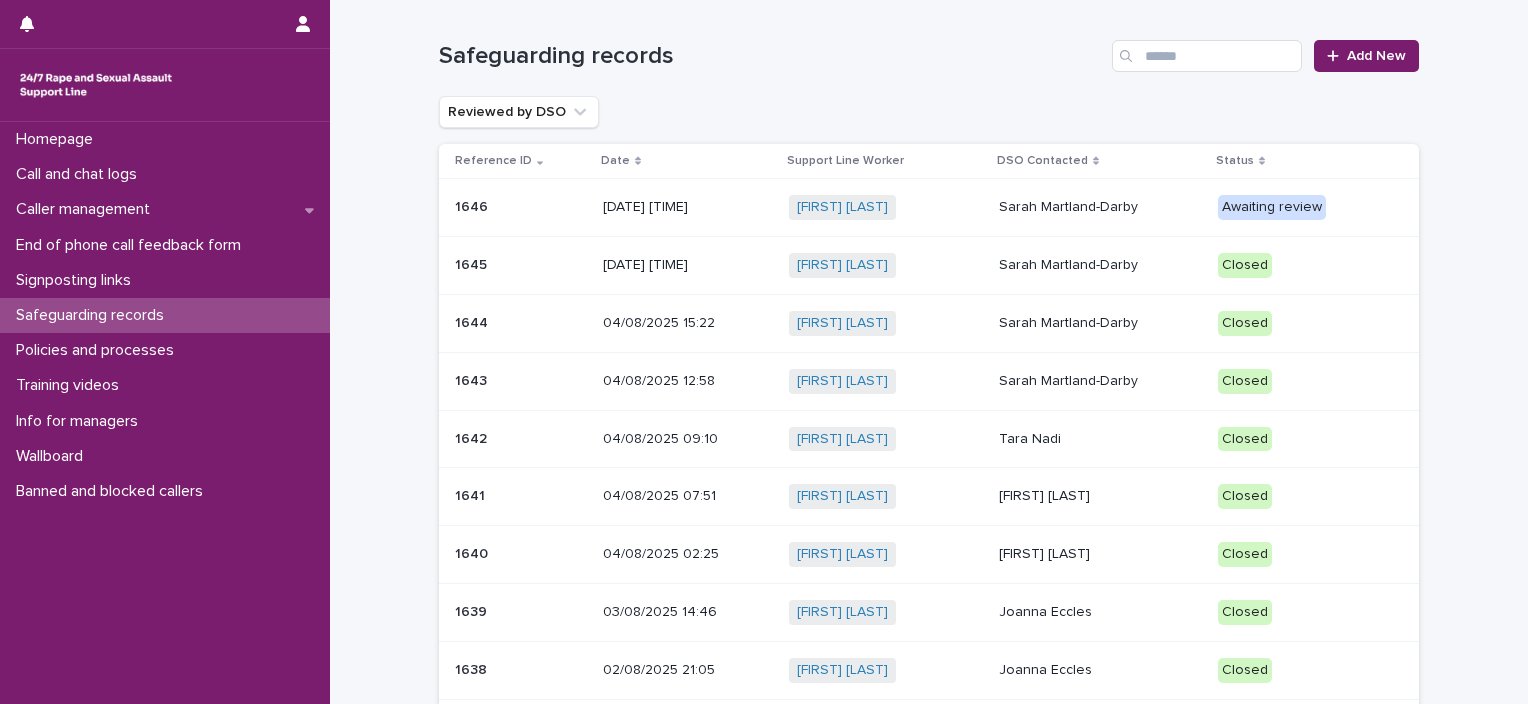 click on "[DATE] [TIME]" at bounding box center [688, 207] 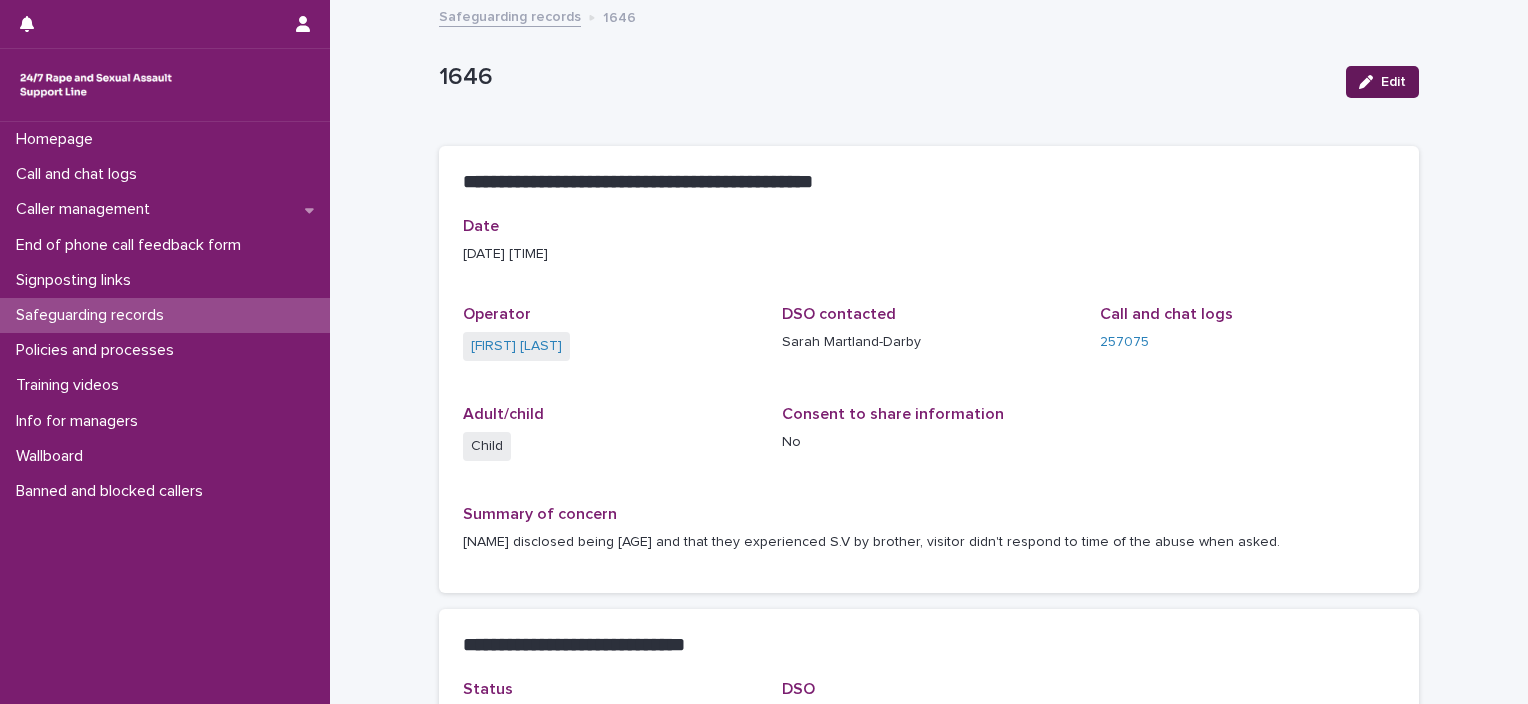 click on "Edit" at bounding box center (1393, 82) 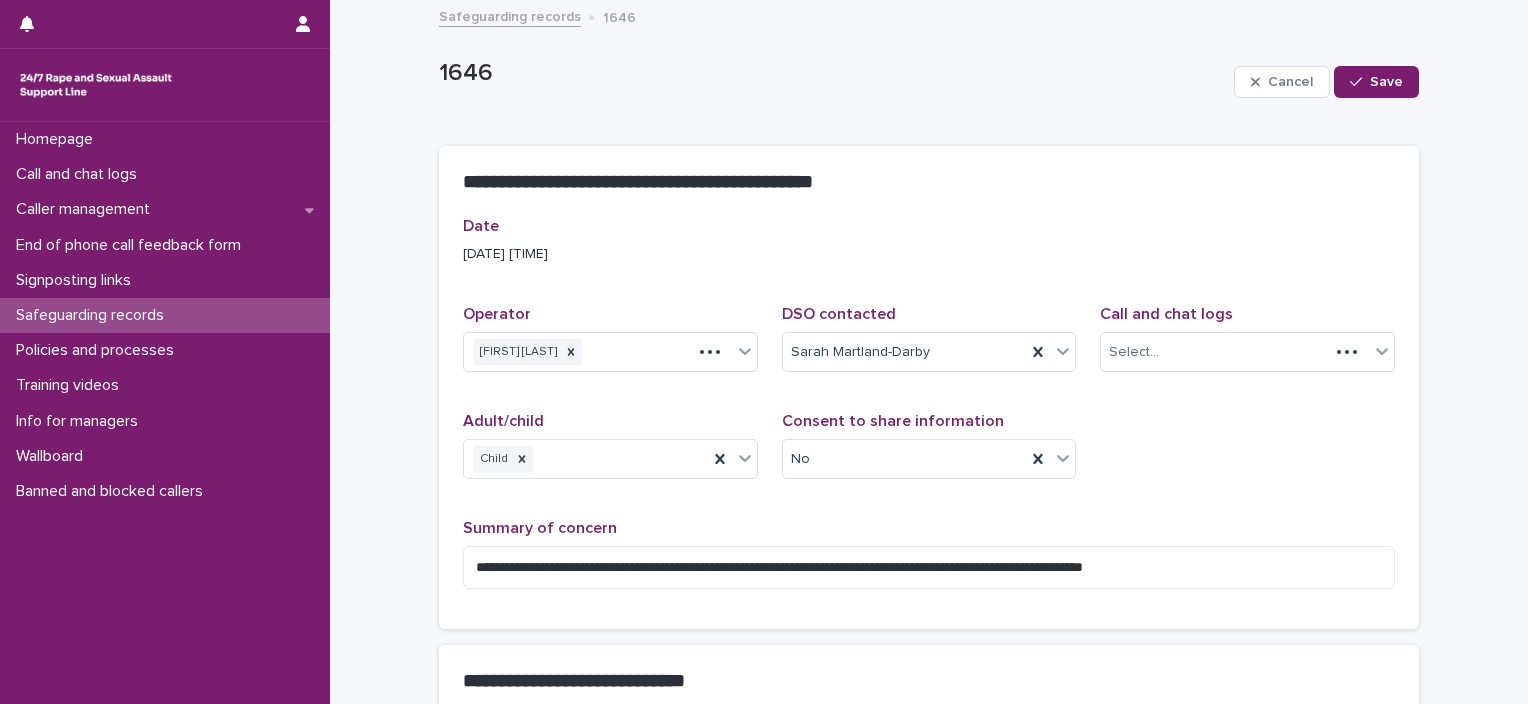 scroll, scrollTop: 400, scrollLeft: 0, axis: vertical 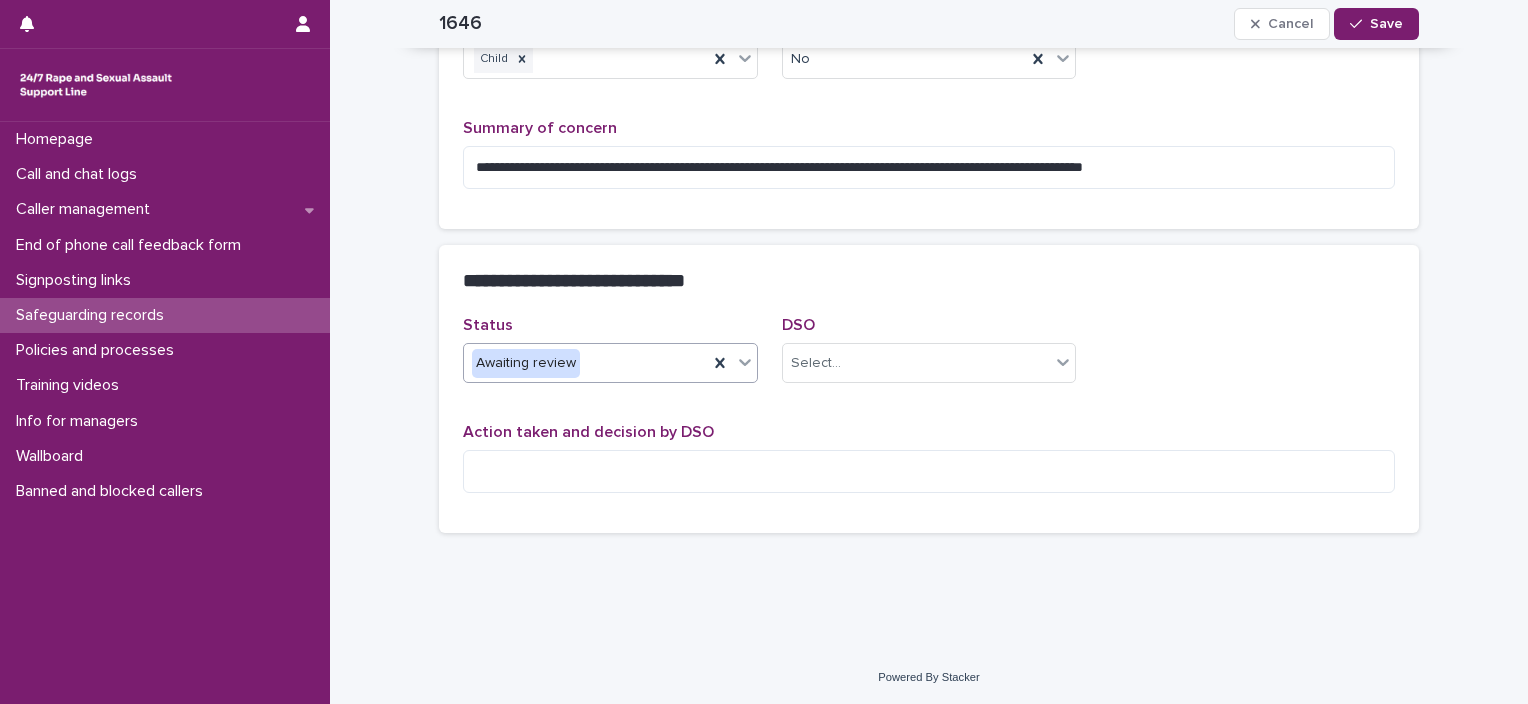 click on "Awaiting review" at bounding box center [586, 363] 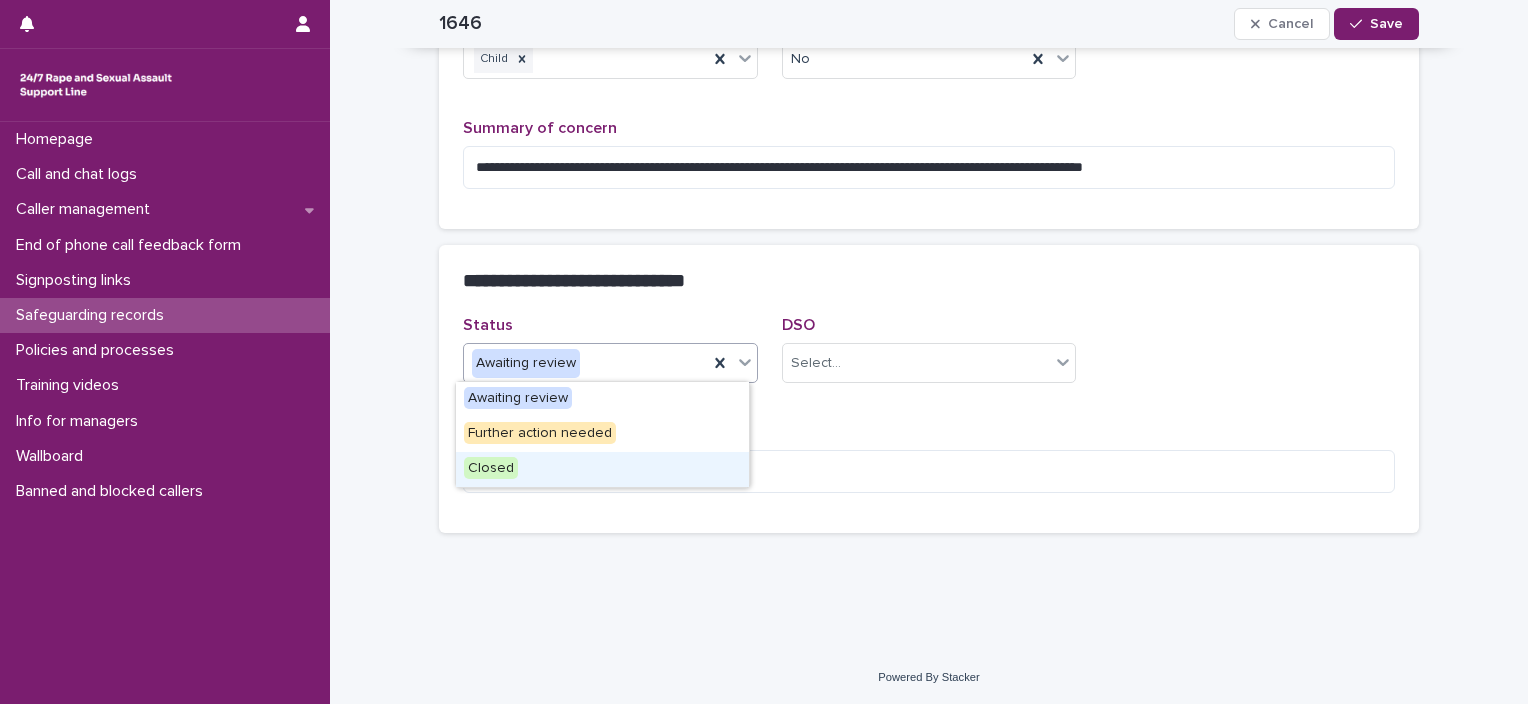 click on "Closed" at bounding box center [602, 469] 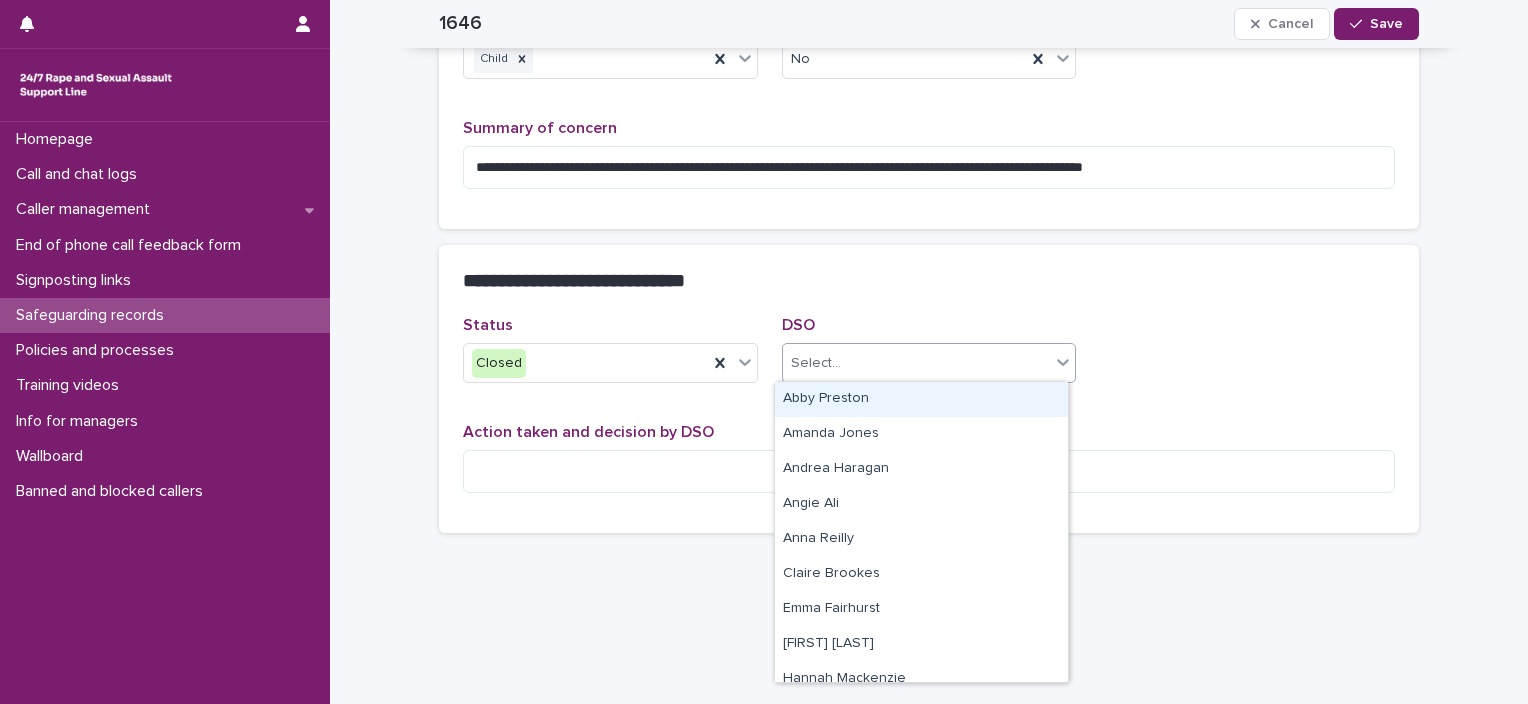 click on "Select..." at bounding box center (917, 363) 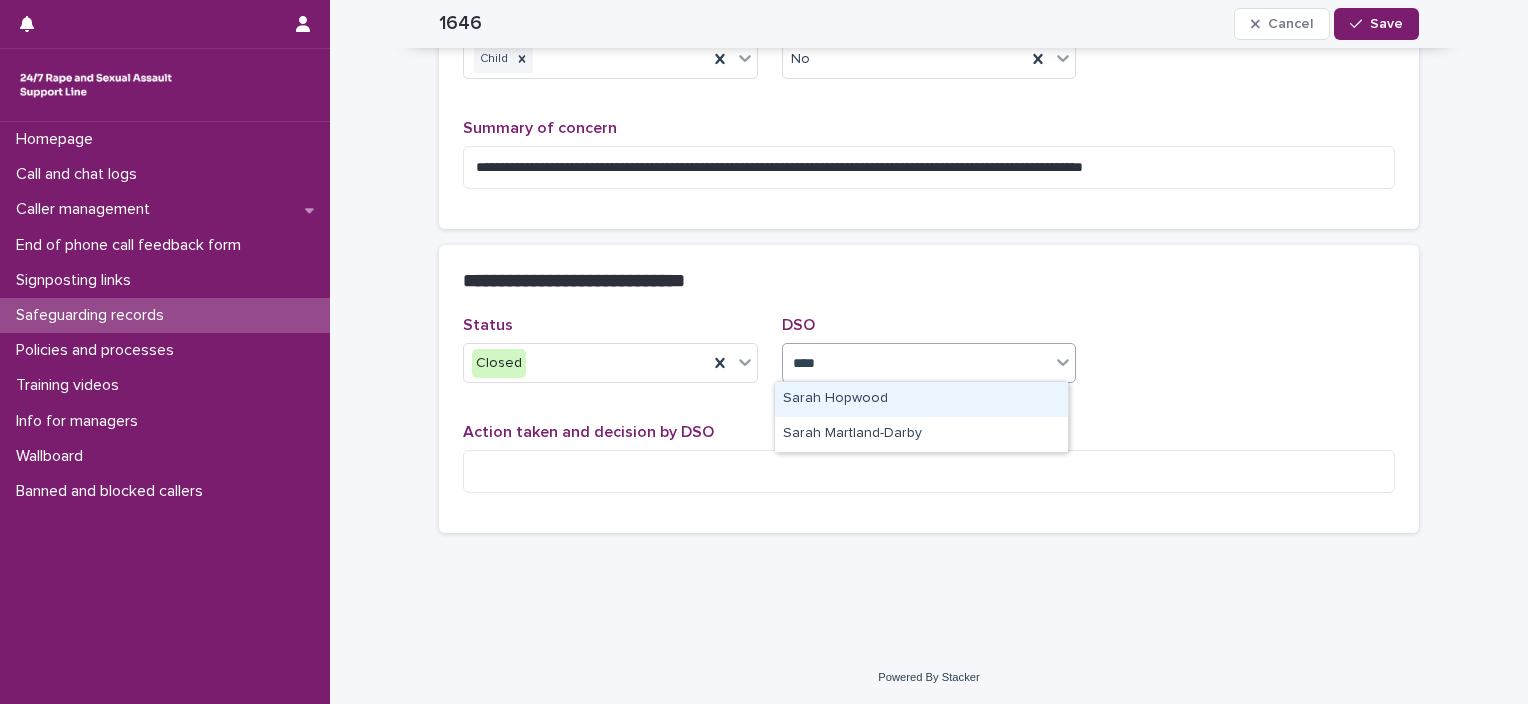 type on "*****" 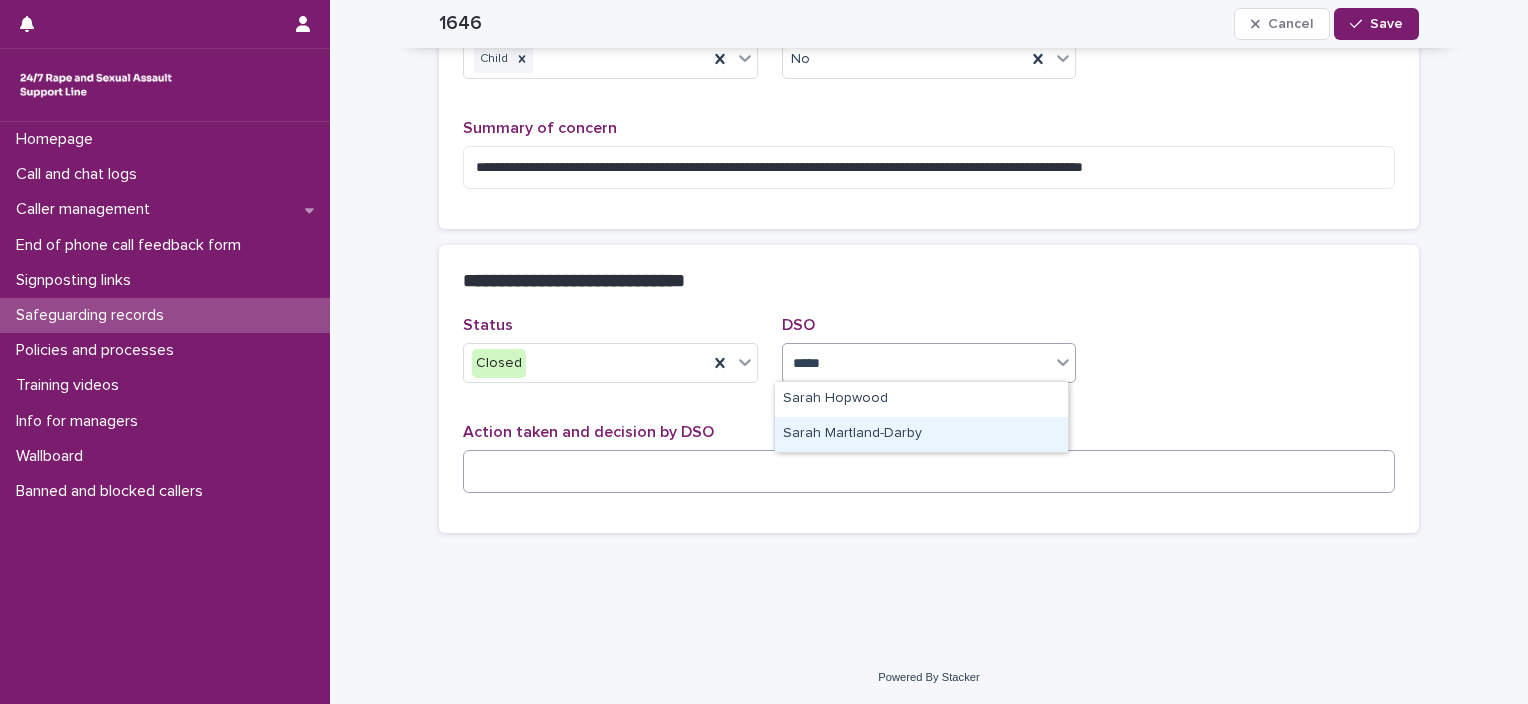 click on "Sarah Martland-Darby" at bounding box center (921, 434) 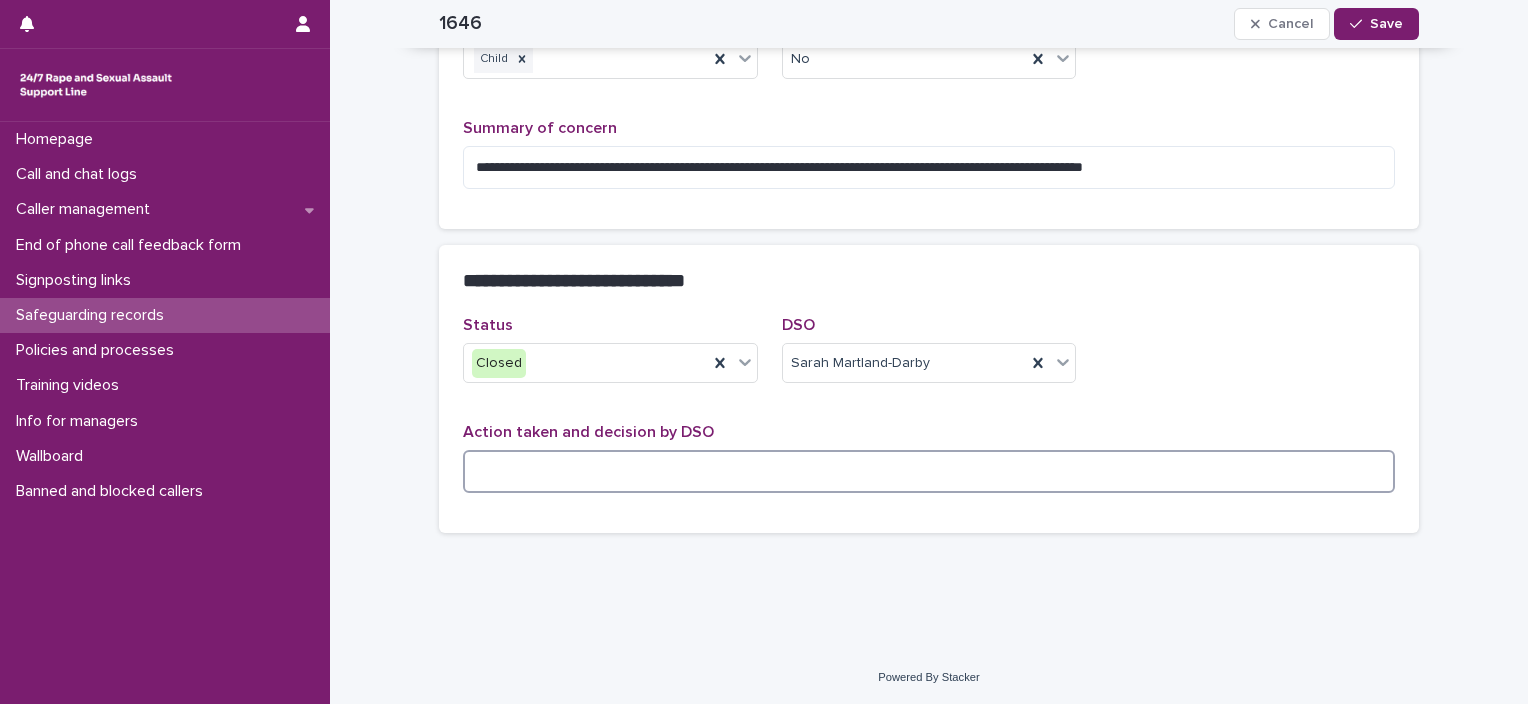 click at bounding box center [929, 471] 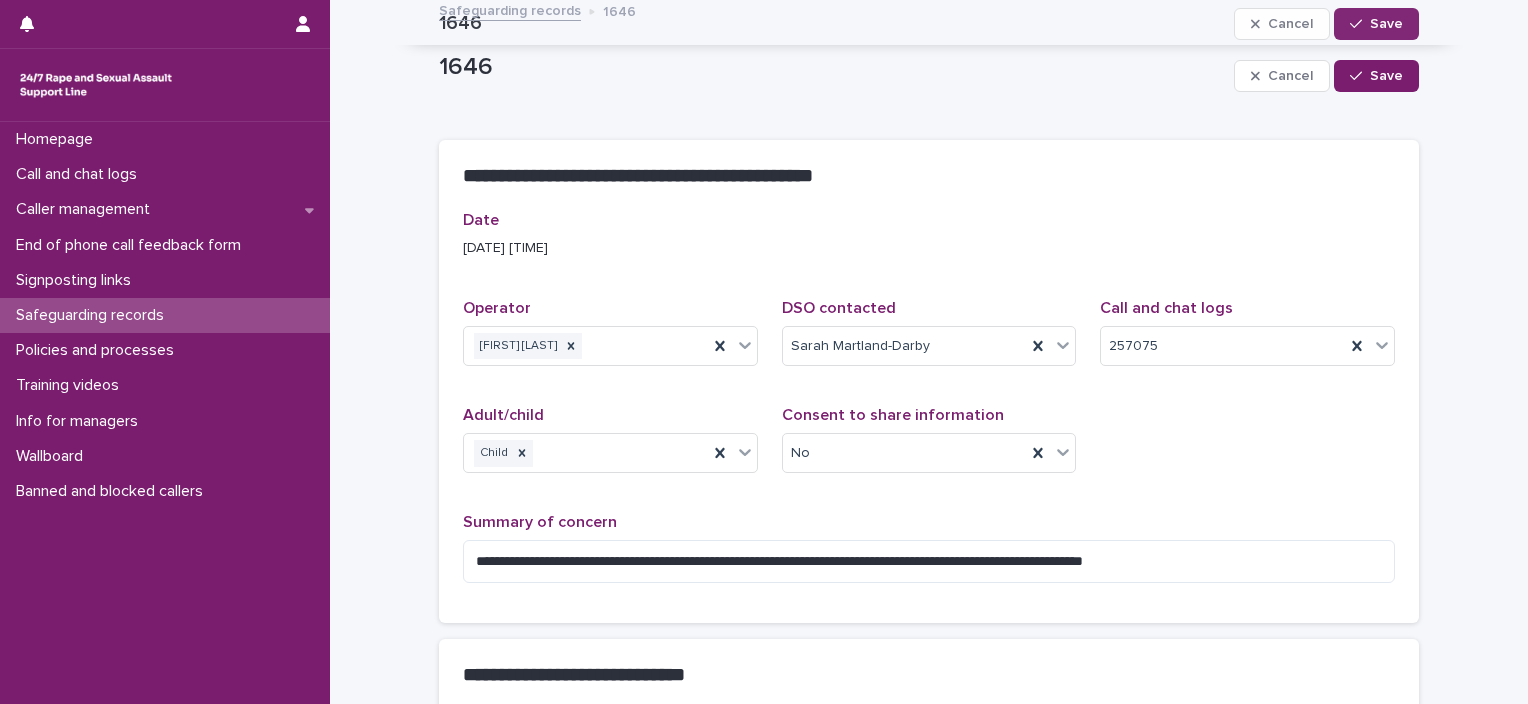 scroll, scrollTop: 0, scrollLeft: 0, axis: both 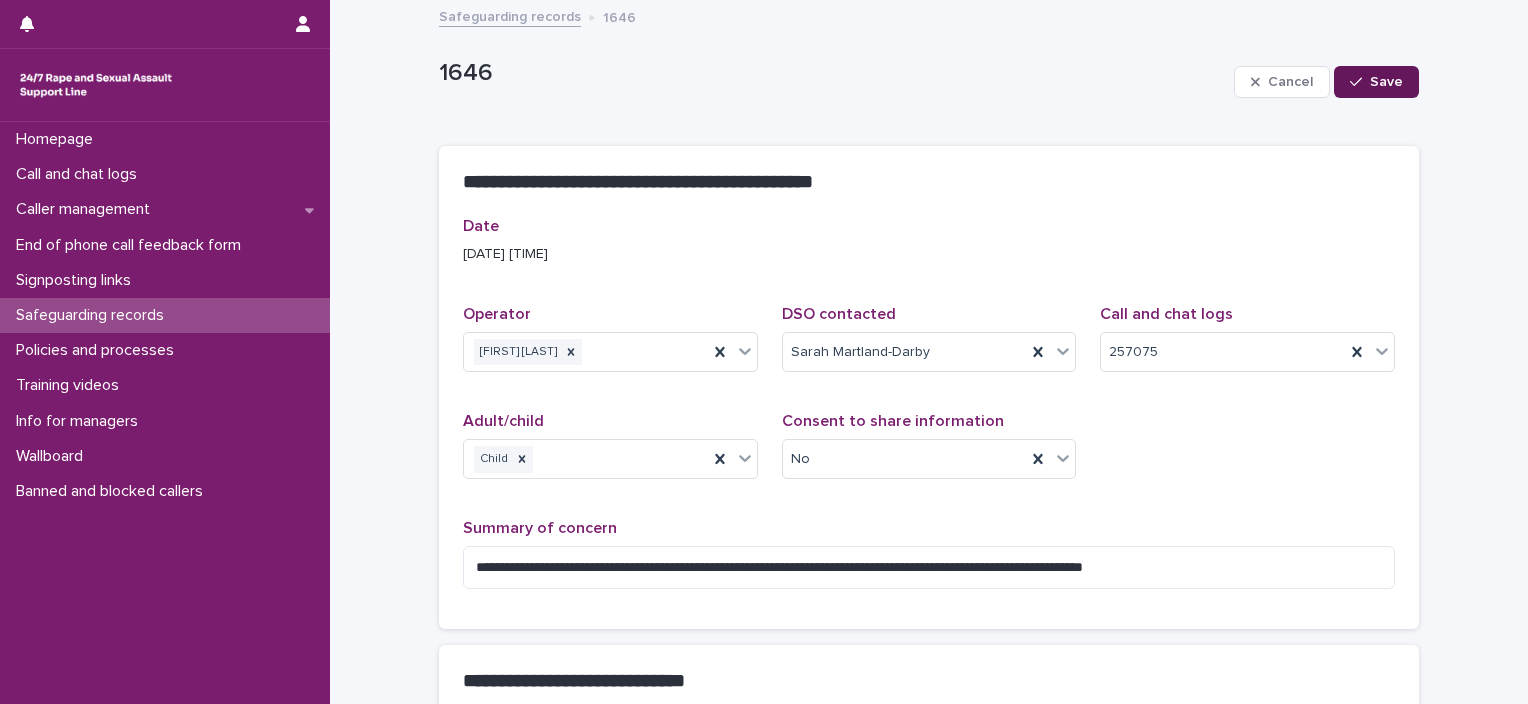 type on "**********" 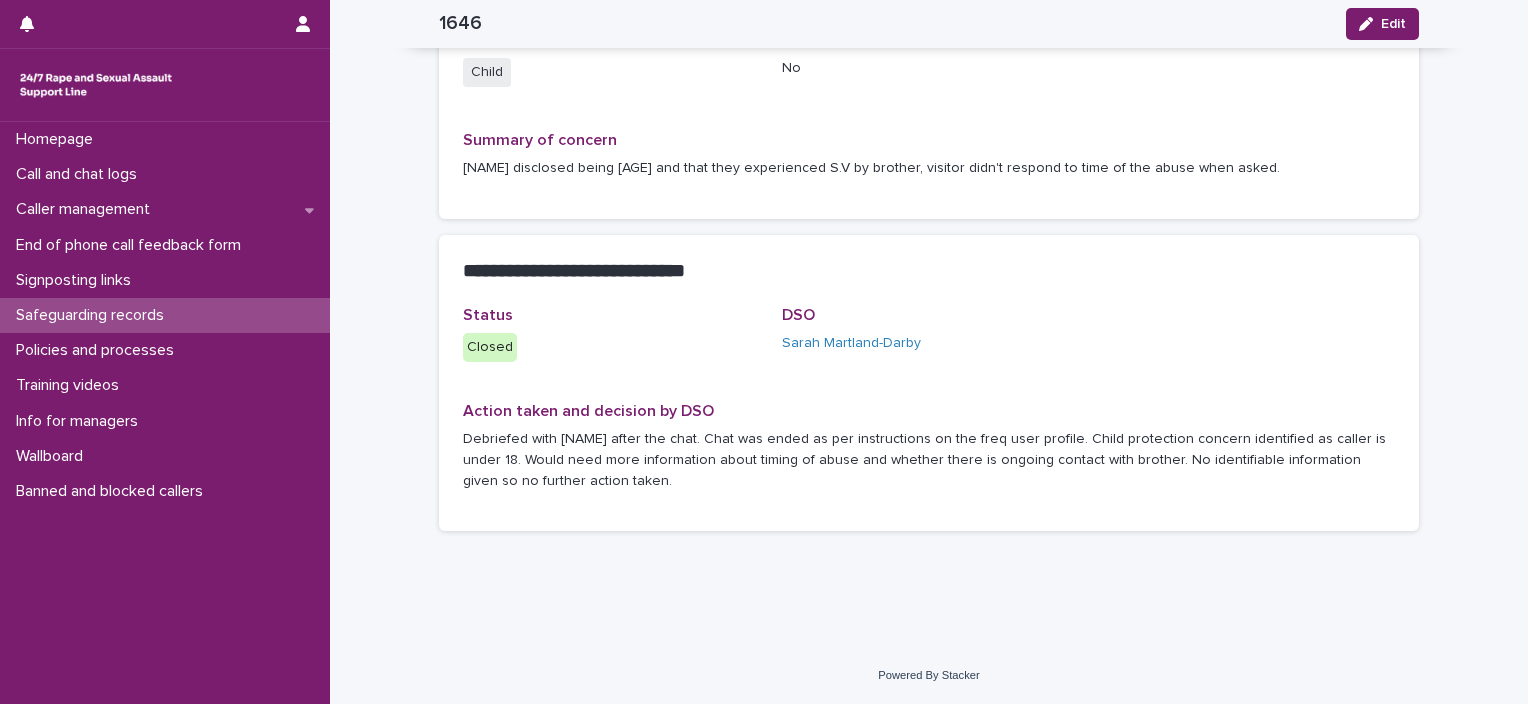 scroll, scrollTop: 0, scrollLeft: 0, axis: both 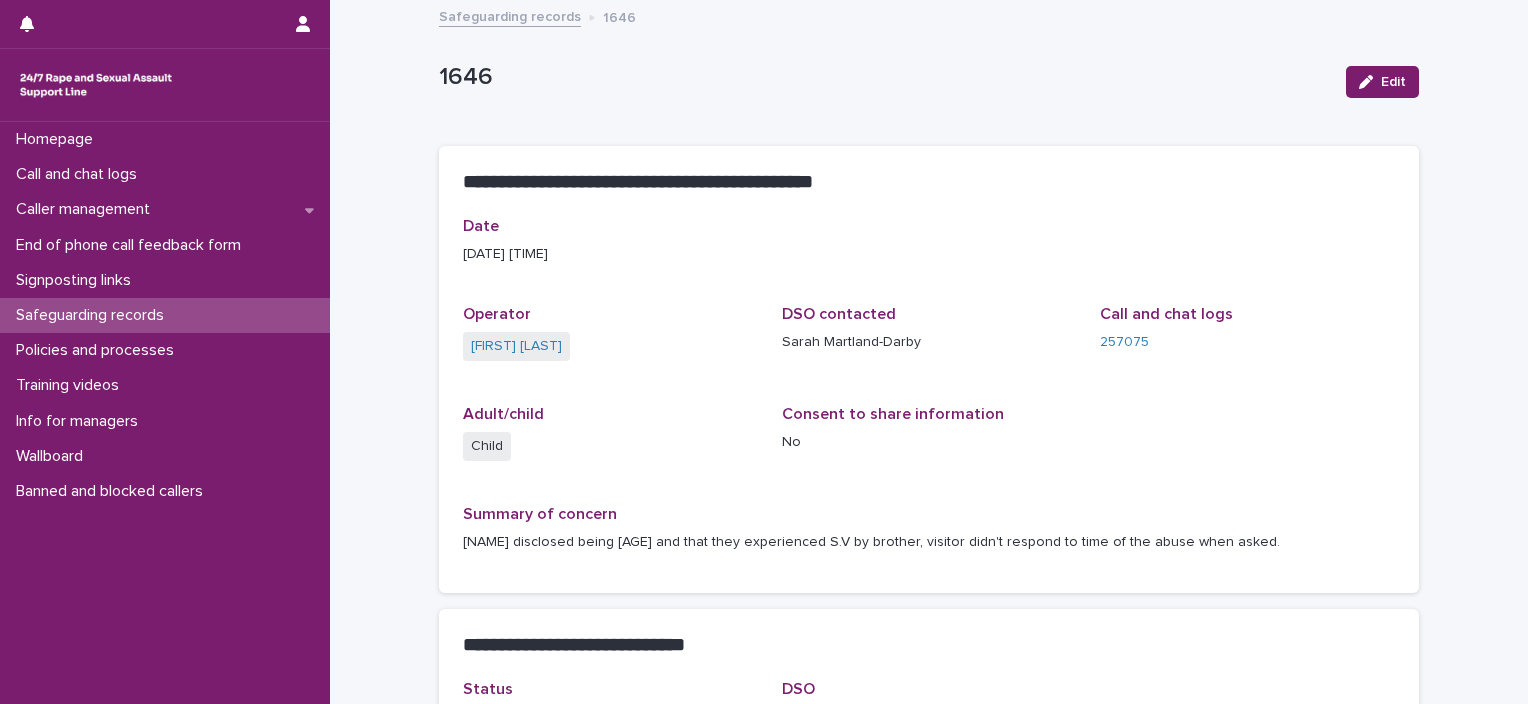 click on "Safeguarding records" at bounding box center [94, 315] 